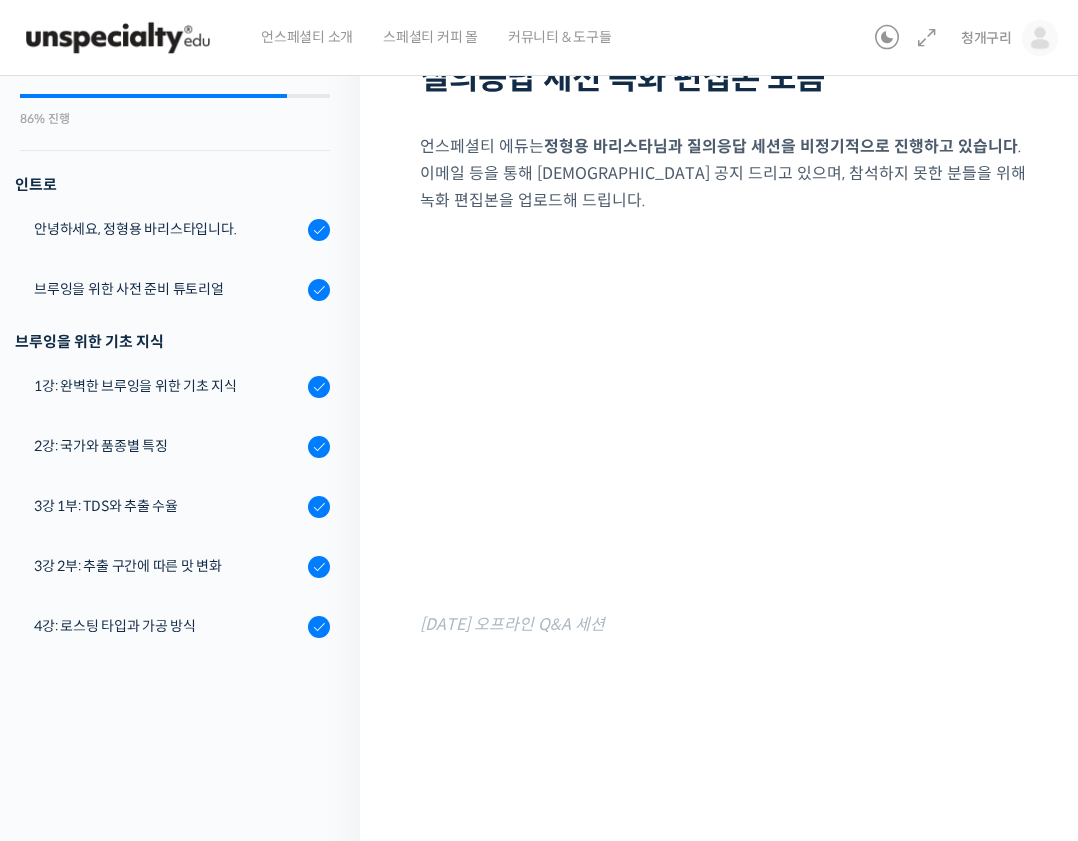 scroll, scrollTop: 0, scrollLeft: 0, axis: both 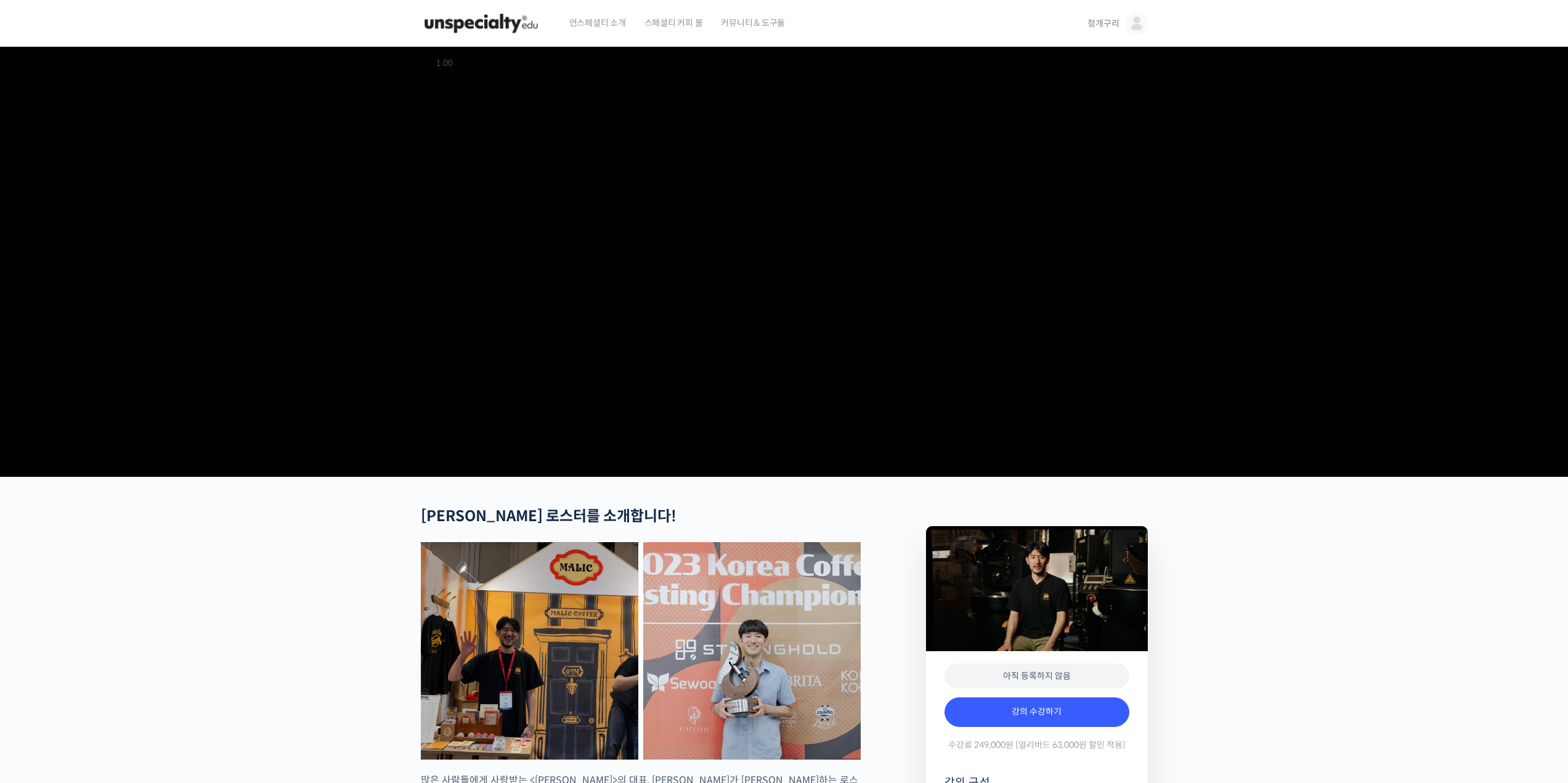 drag, startPoint x: 977, startPoint y: 535, endPoint x: 610, endPoint y: 81, distance: 583.7851 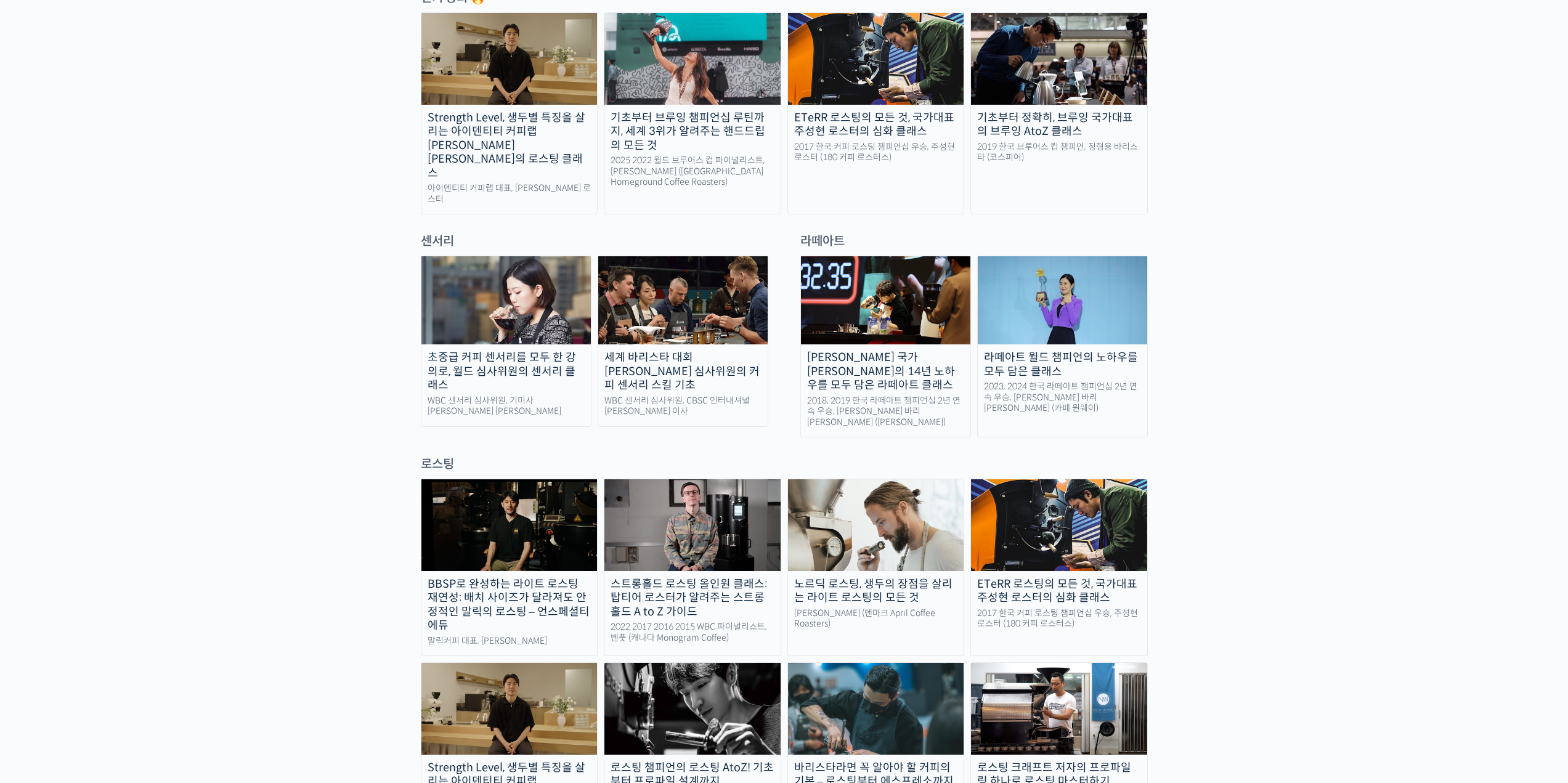 scroll, scrollTop: 801, scrollLeft: 0, axis: vertical 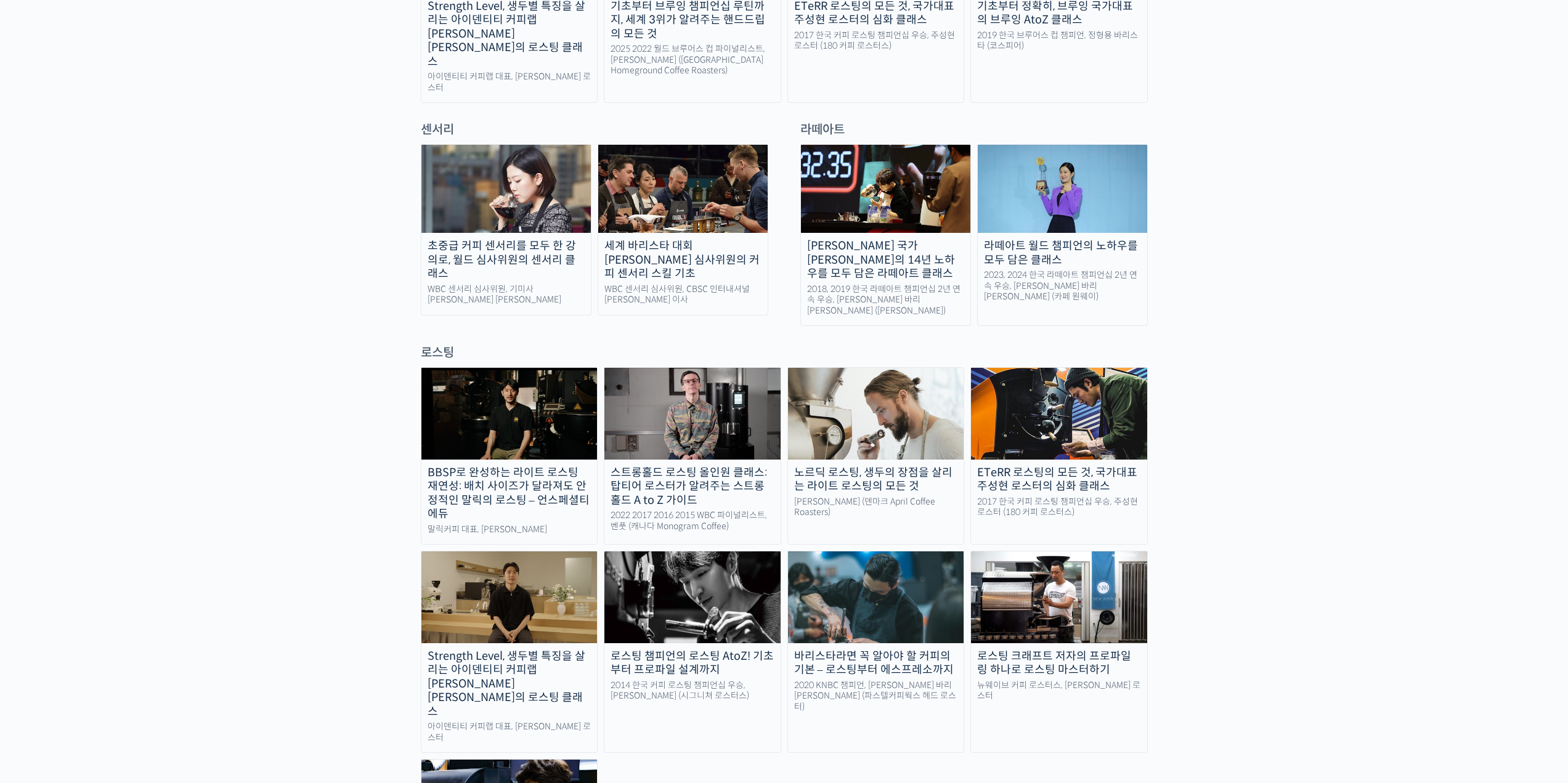click on "로스팅" at bounding box center (784, 352) 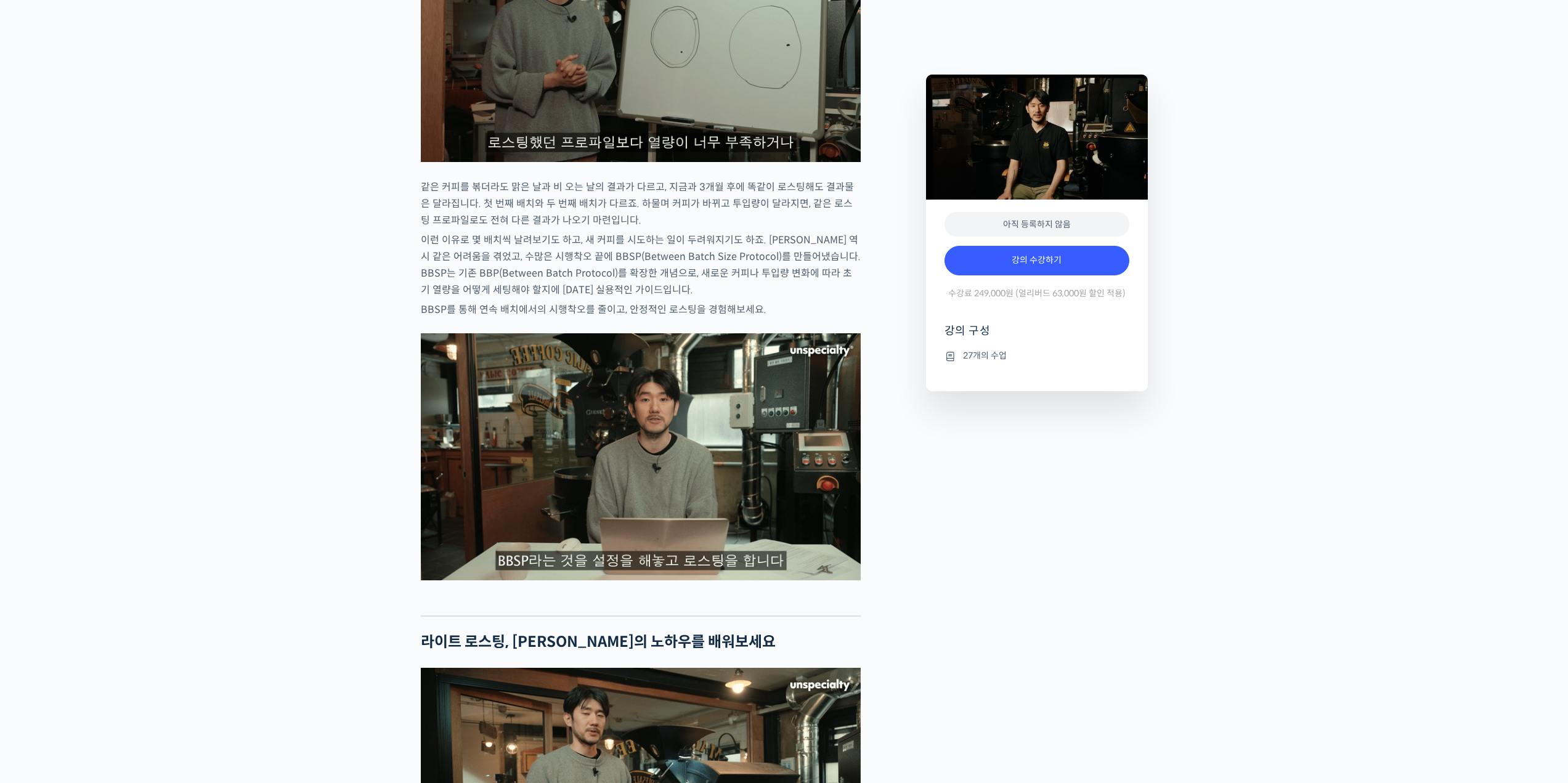 scroll, scrollTop: 1663, scrollLeft: 0, axis: vertical 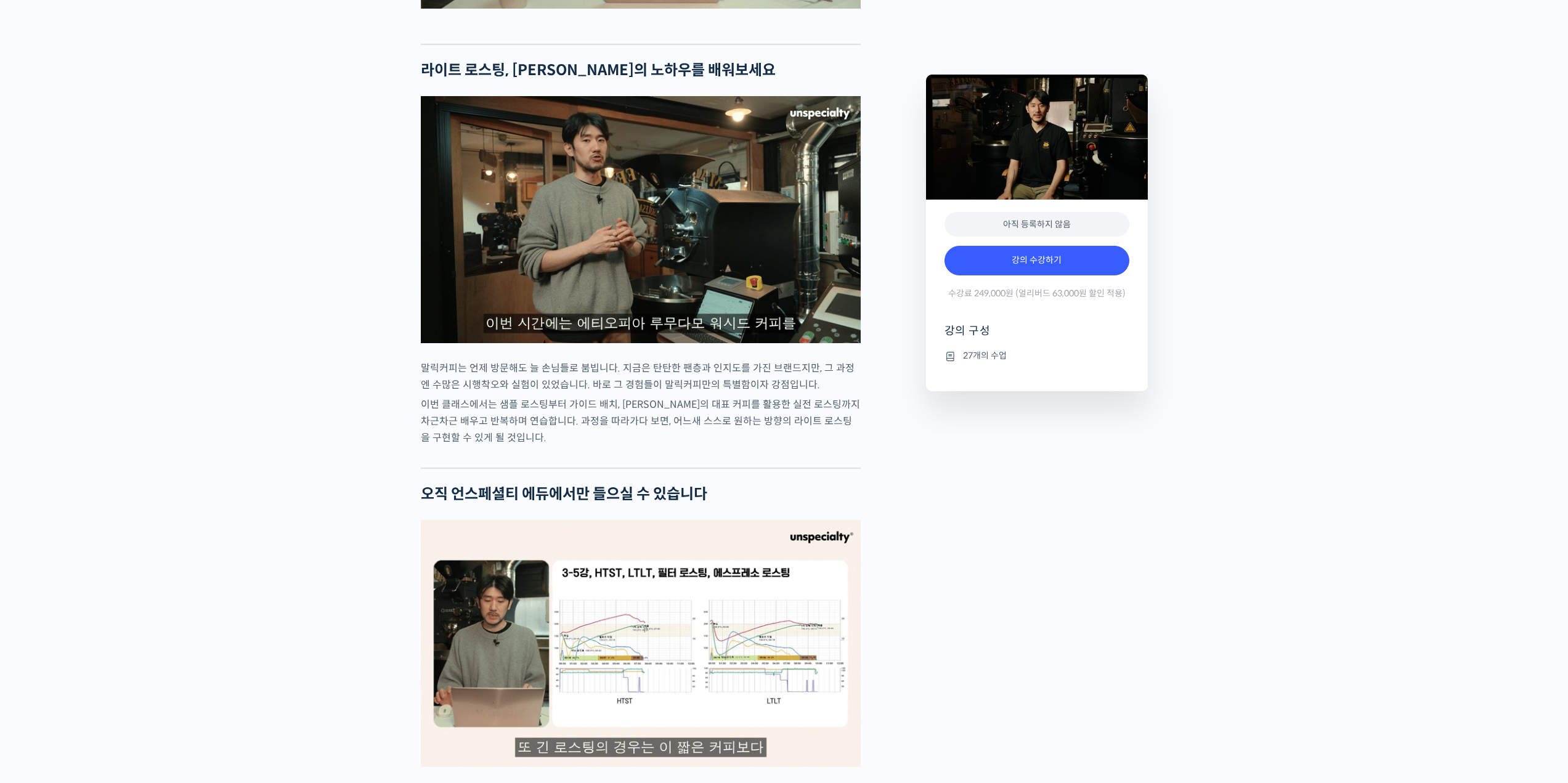 drag, startPoint x: 1174, startPoint y: 263, endPoint x: 1107, endPoint y: 516, distance: 261.72123 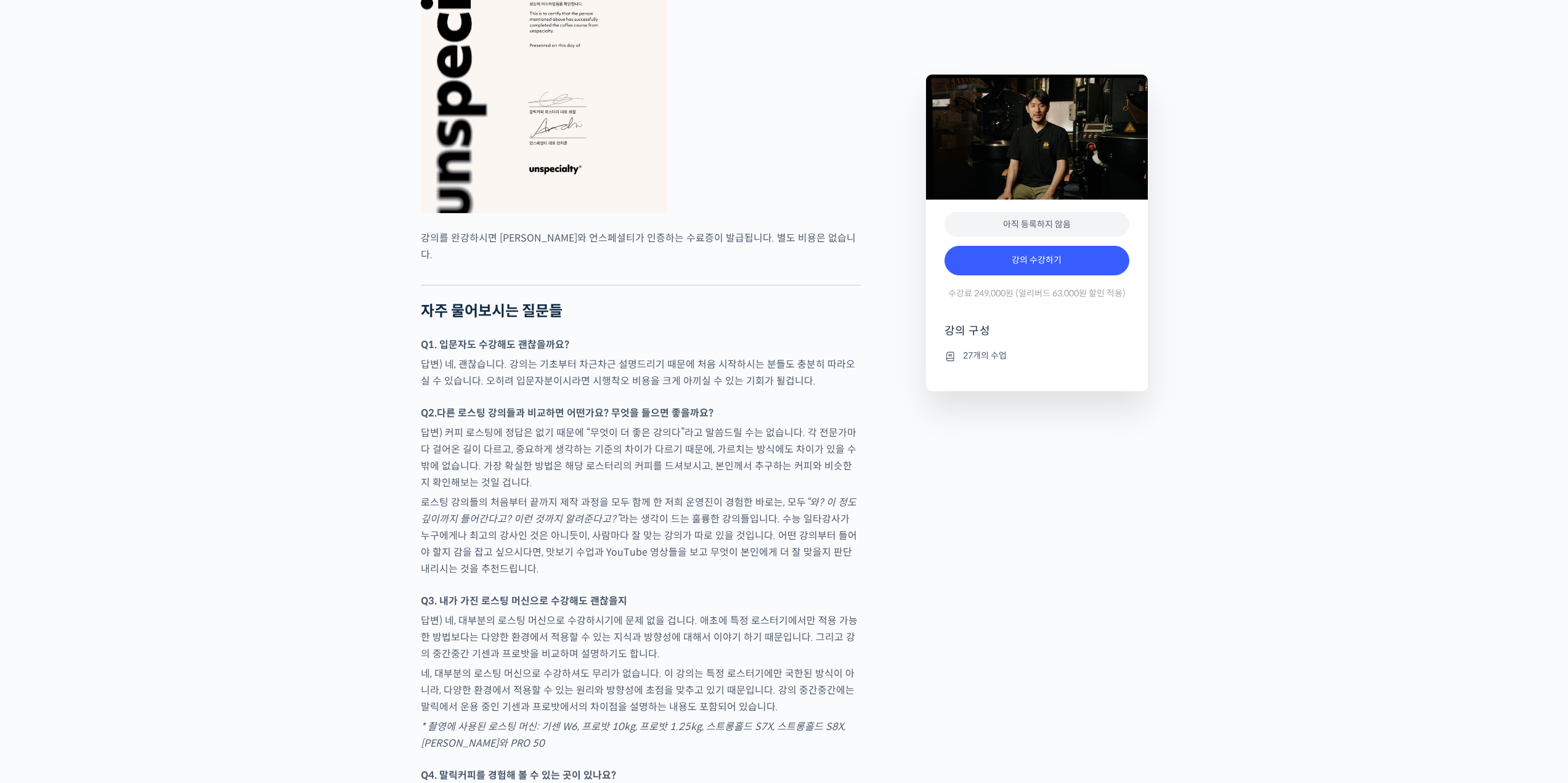 drag, startPoint x: 1114, startPoint y: 549, endPoint x: 1095, endPoint y: 581, distance: 37.21559 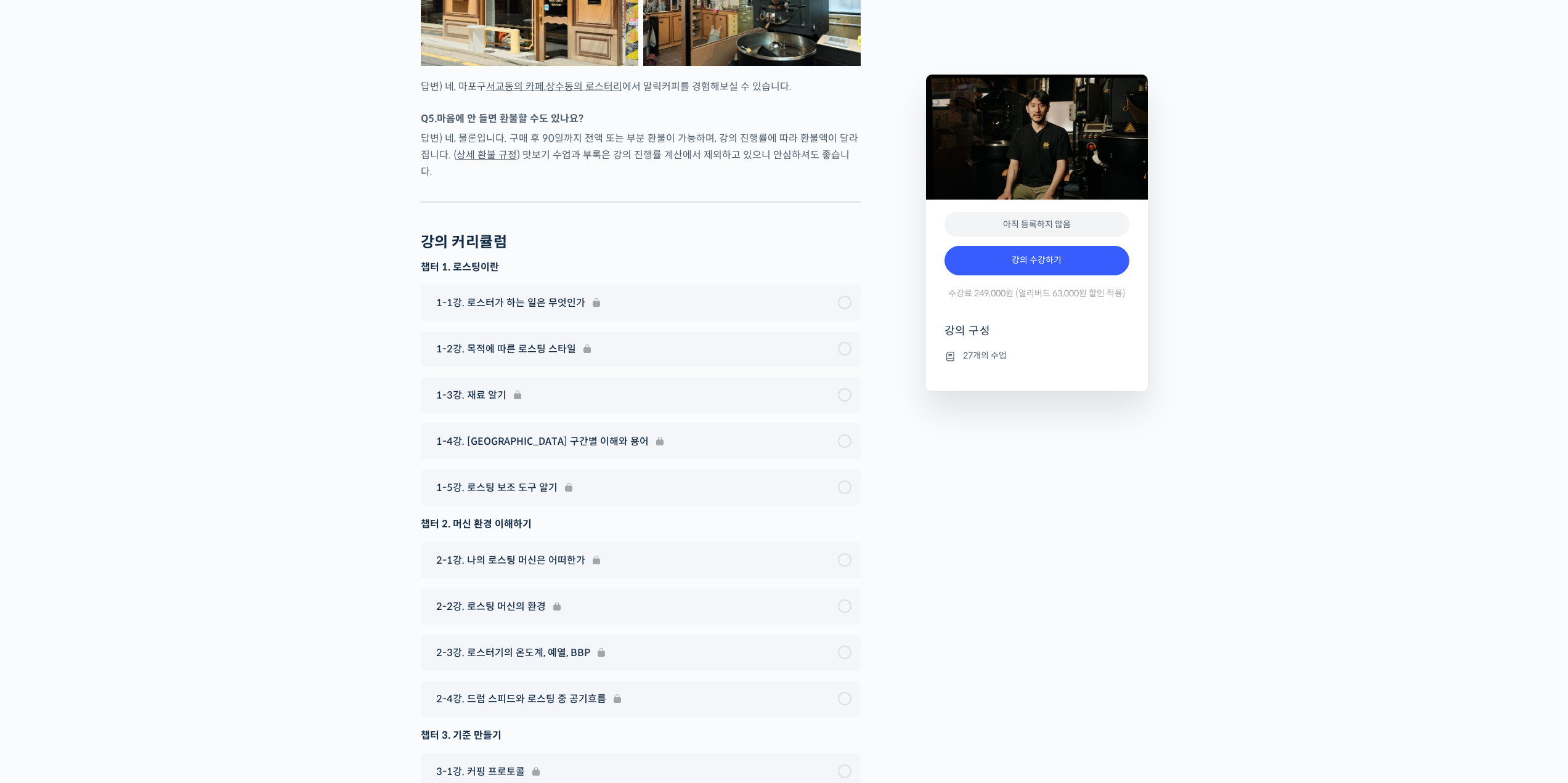 scroll, scrollTop: 4739, scrollLeft: 0, axis: vertical 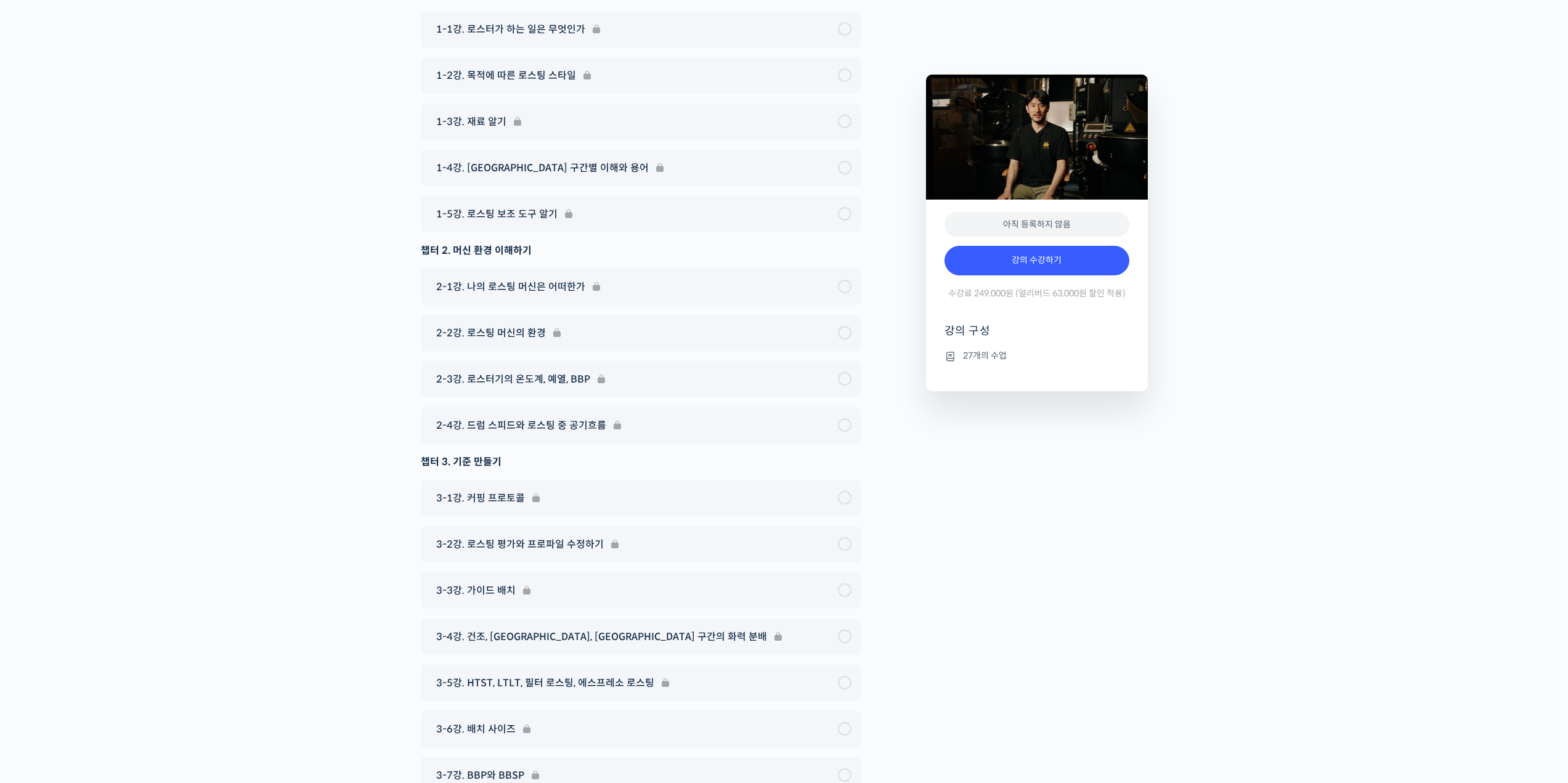 drag, startPoint x: 1080, startPoint y: 404, endPoint x: 1030, endPoint y: 566, distance: 169.54056 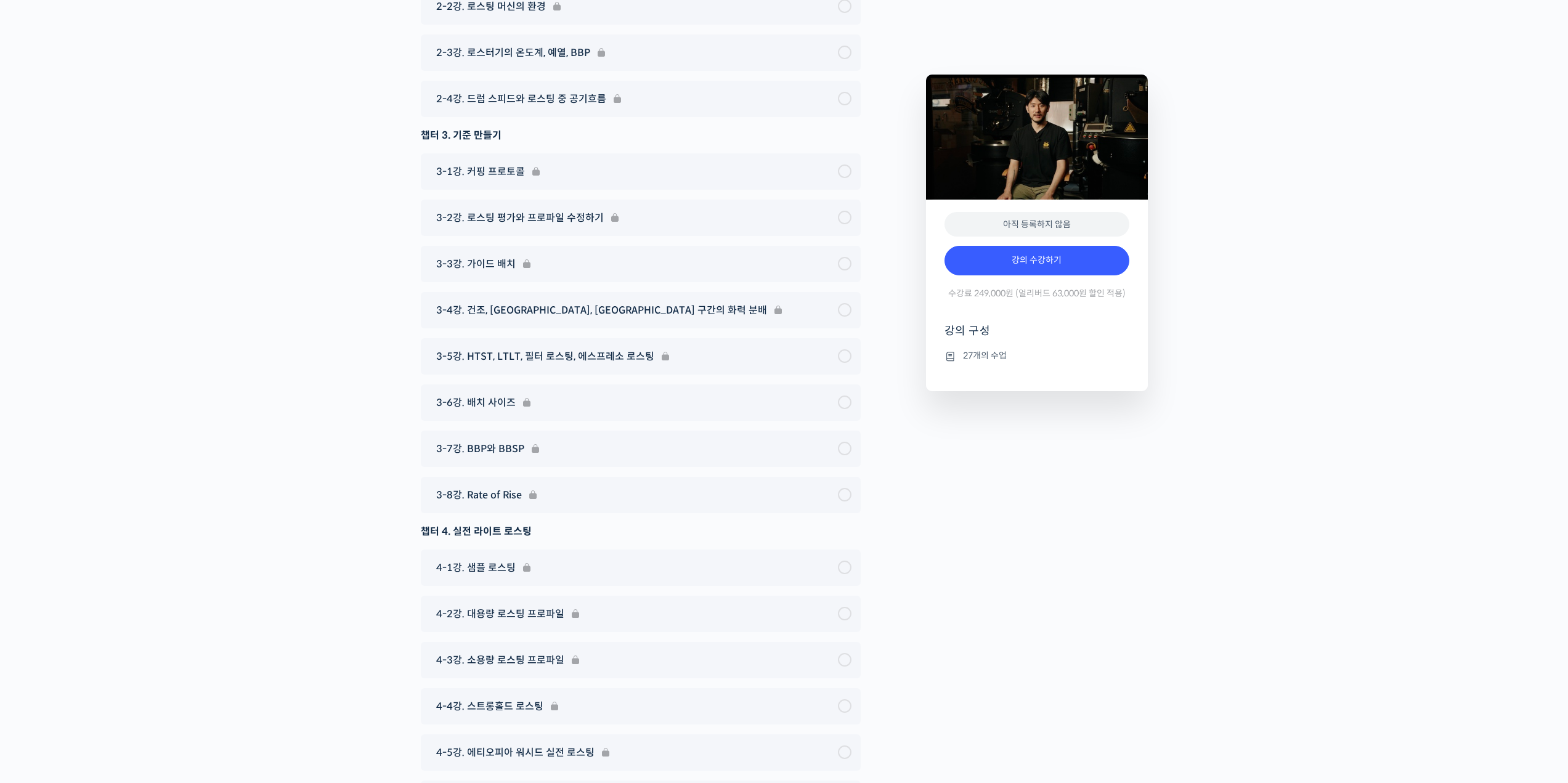 scroll, scrollTop: 5407, scrollLeft: 0, axis: vertical 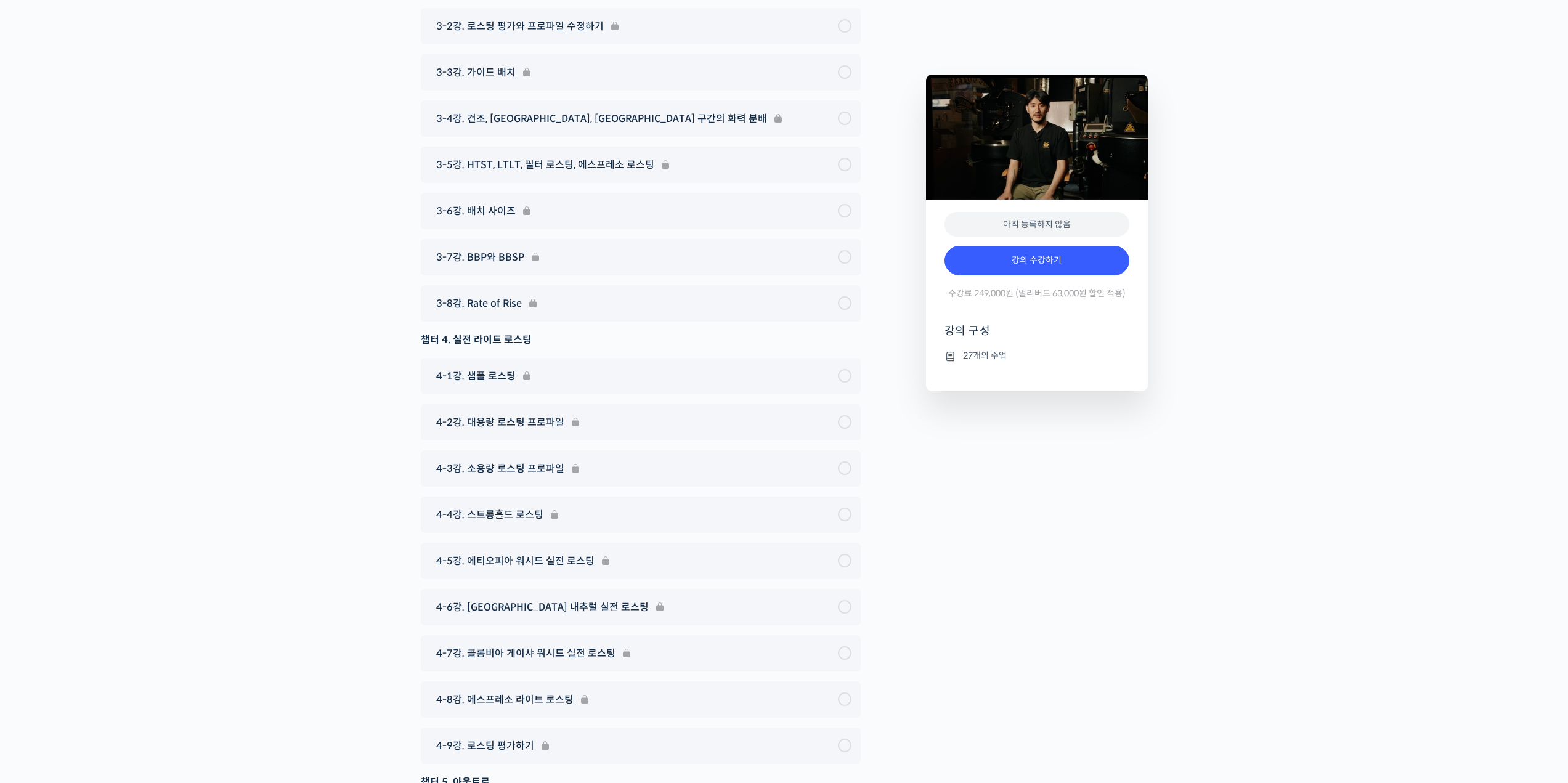 drag, startPoint x: 1050, startPoint y: 493, endPoint x: 1037, endPoint y: 575, distance: 83.02409 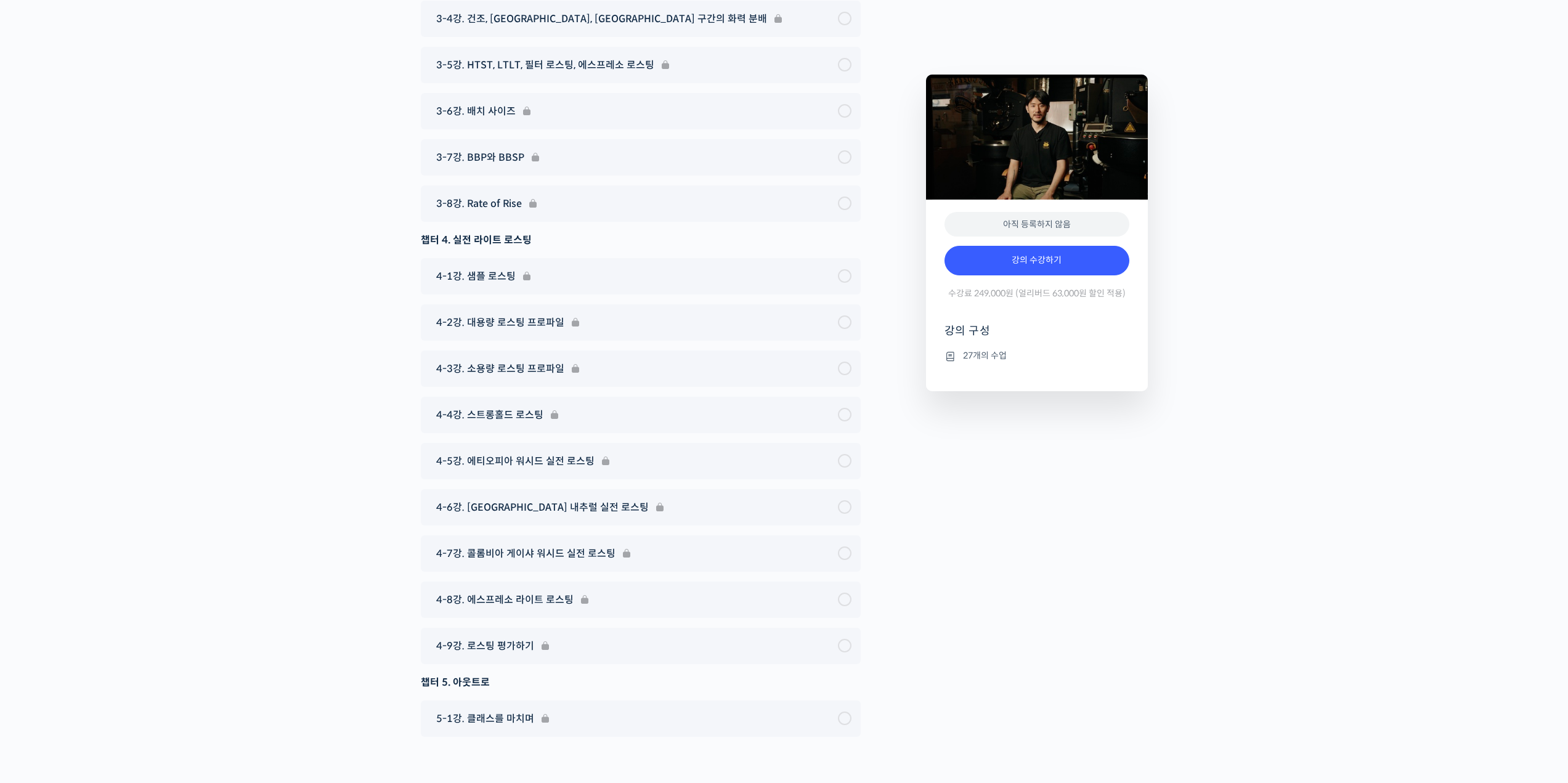scroll, scrollTop: 5628, scrollLeft: 0, axis: vertical 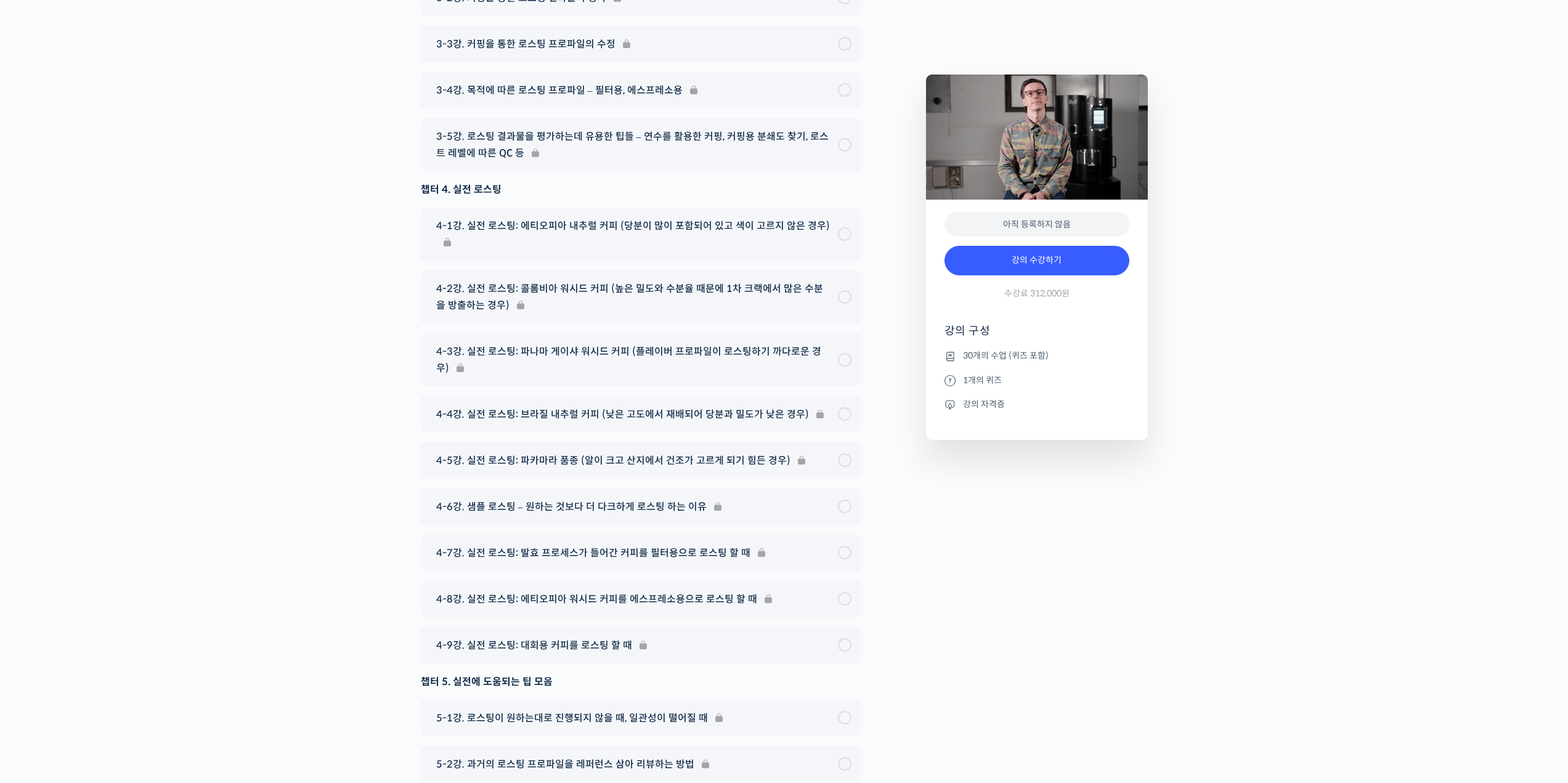 drag, startPoint x: 1065, startPoint y: 332, endPoint x: 1029, endPoint y: 580, distance: 250.5993 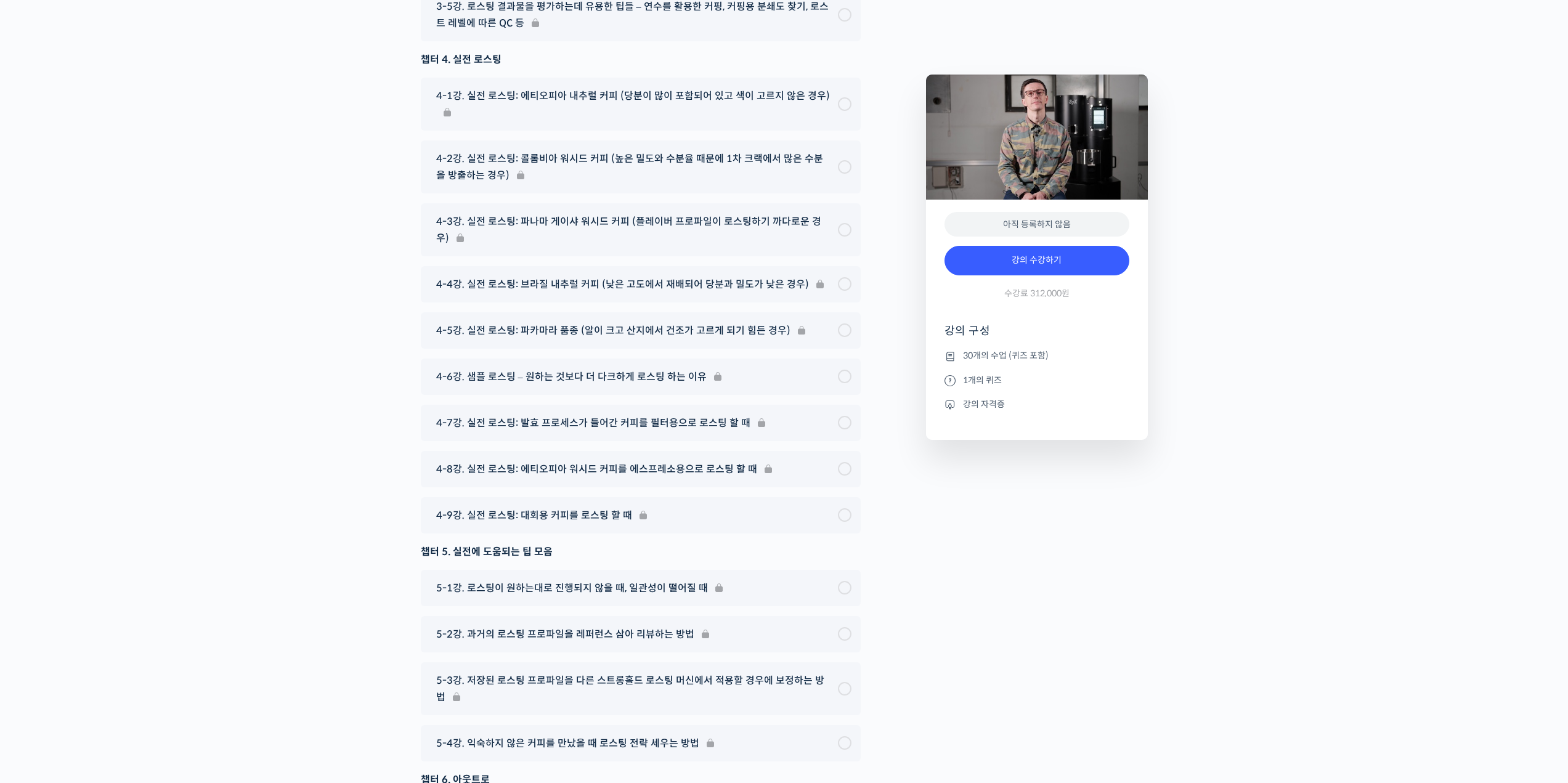 scroll, scrollTop: 7048, scrollLeft: 0, axis: vertical 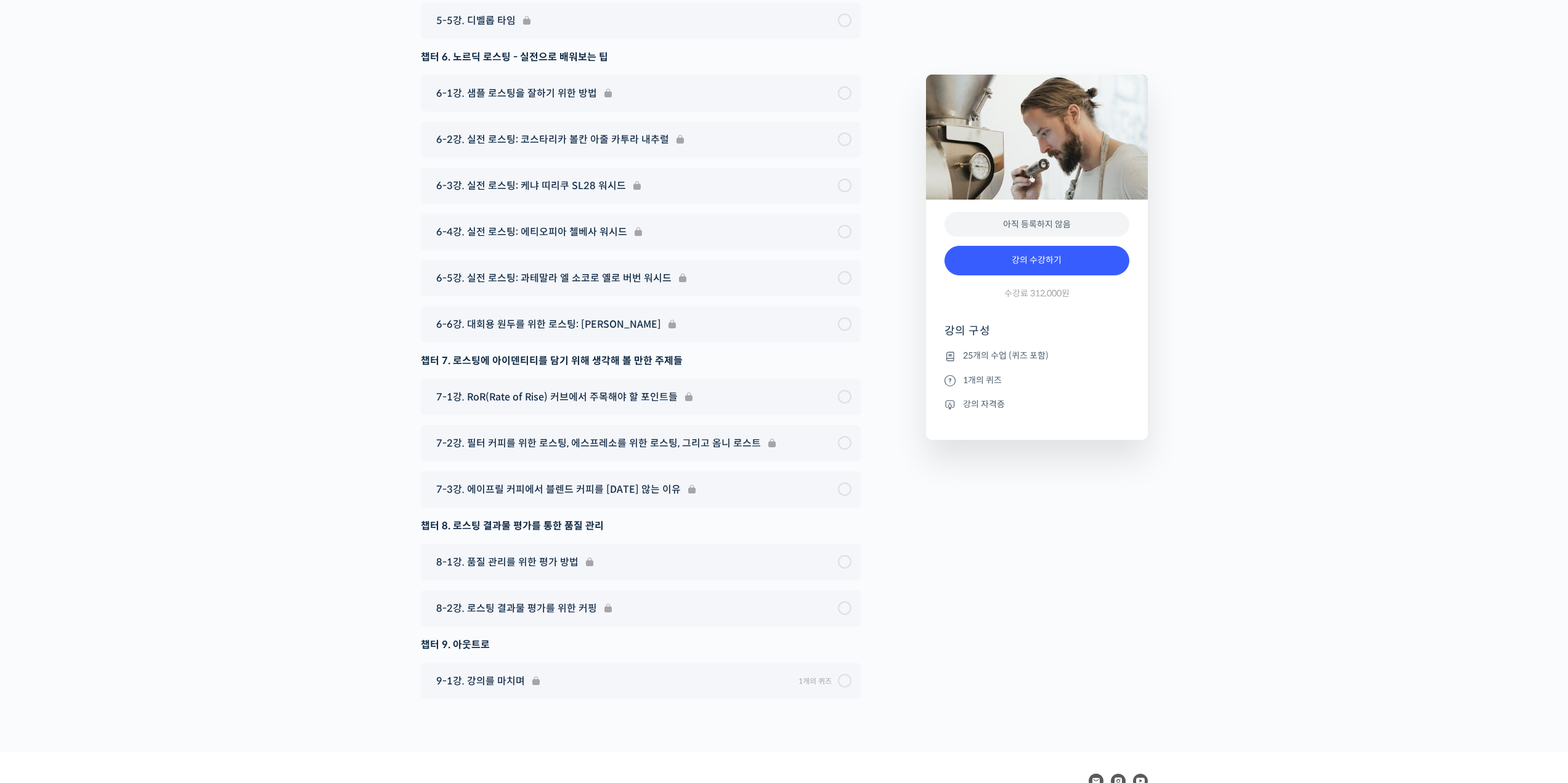 drag, startPoint x: 1139, startPoint y: 516, endPoint x: 953, endPoint y: 225, distance: 345.365 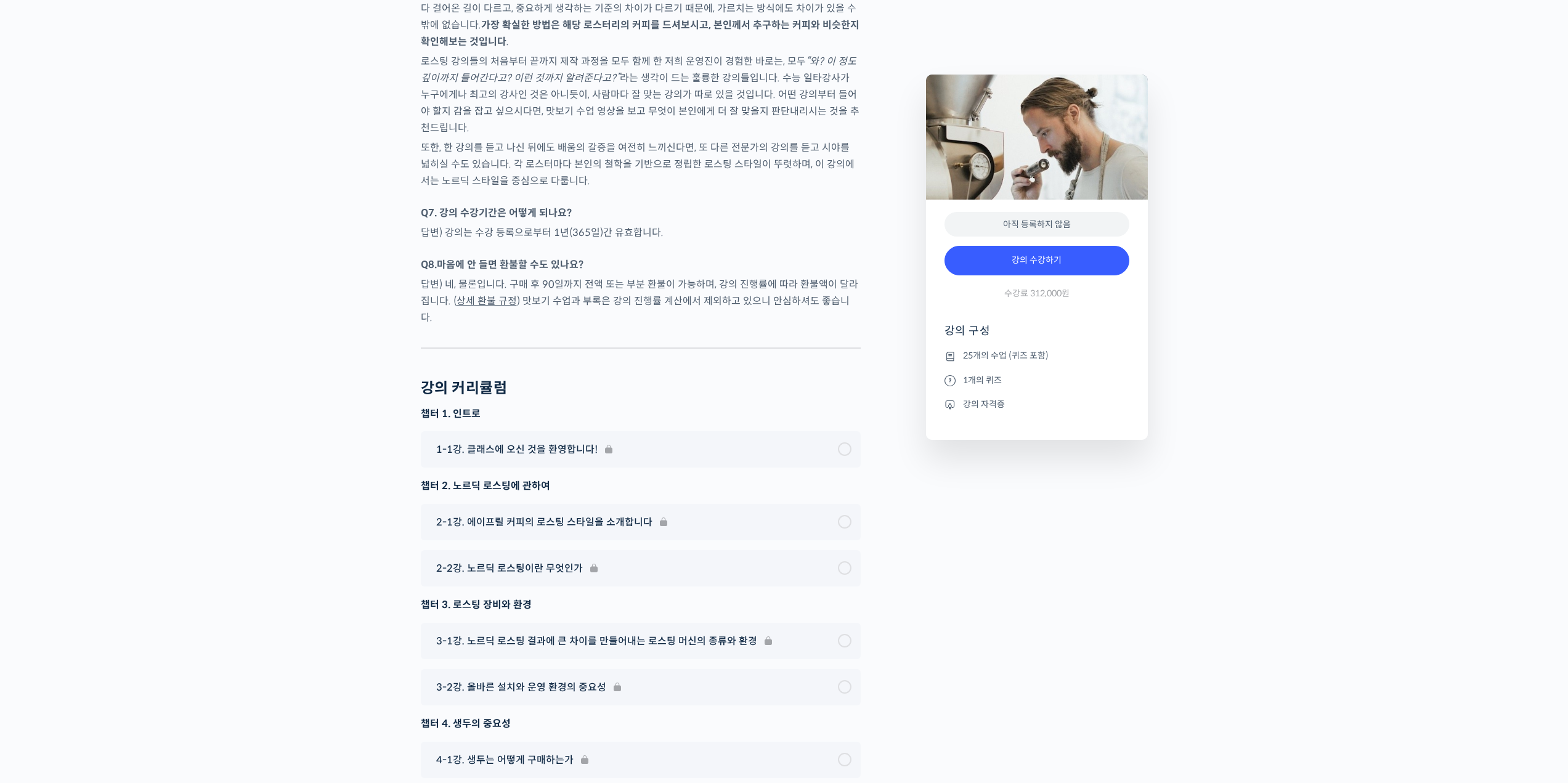 scroll, scrollTop: 6261, scrollLeft: 0, axis: vertical 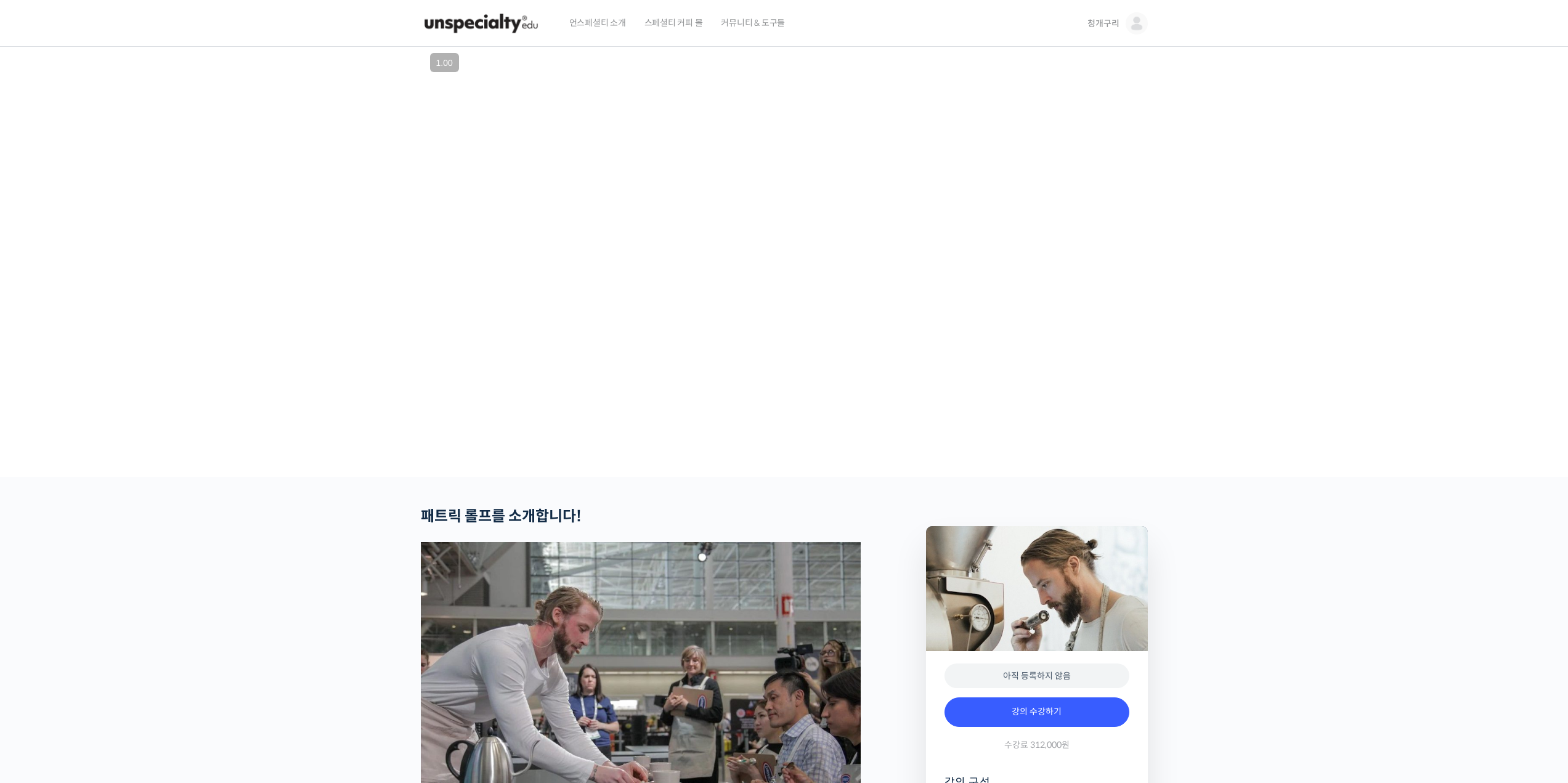 drag, startPoint x: 1286, startPoint y: 387, endPoint x: 1091, endPoint y: 30, distance: 406.78496 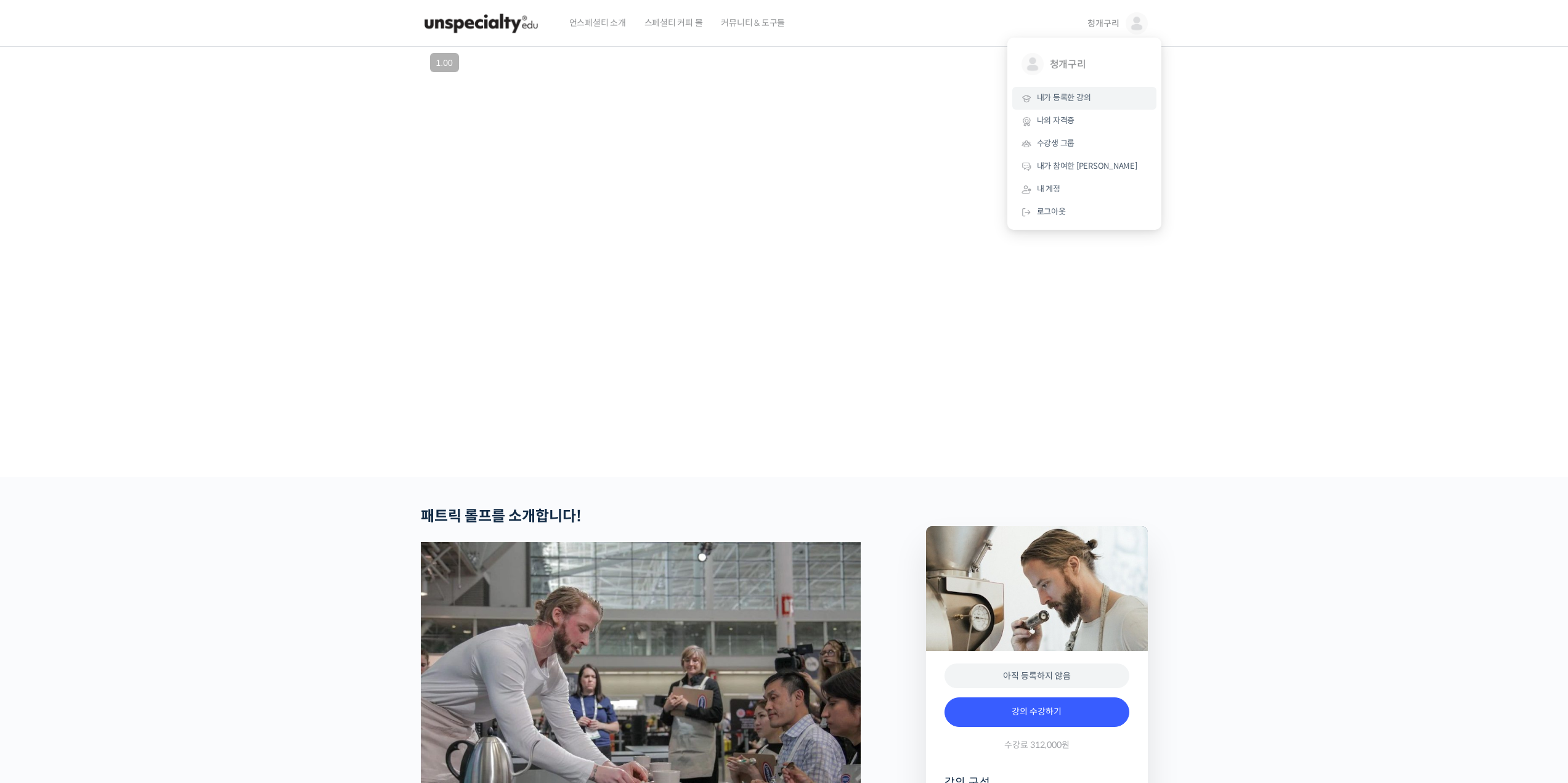 click on "내가 등록한 강의" at bounding box center [1064, 97] 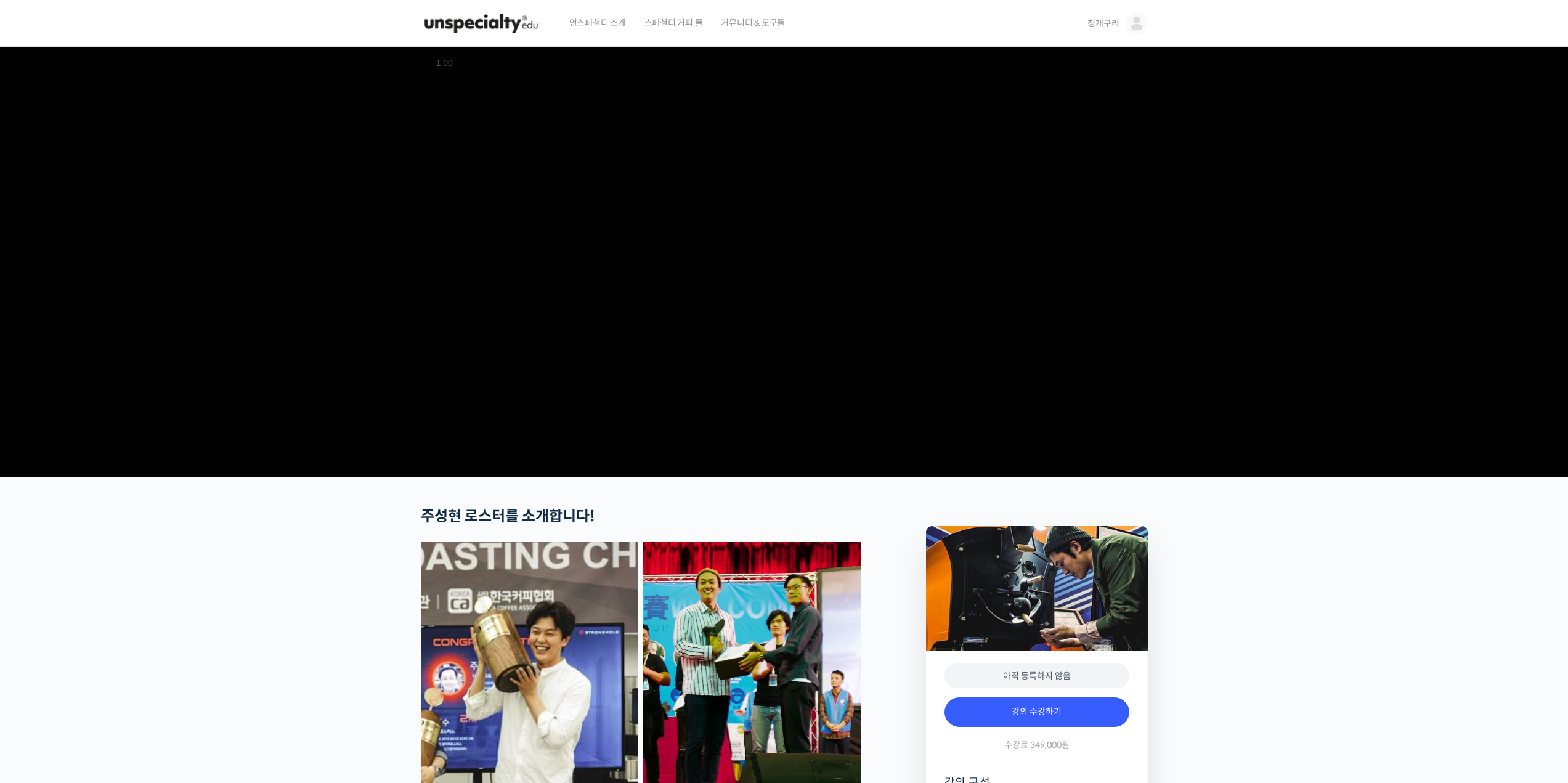 scroll, scrollTop: 0, scrollLeft: 0, axis: both 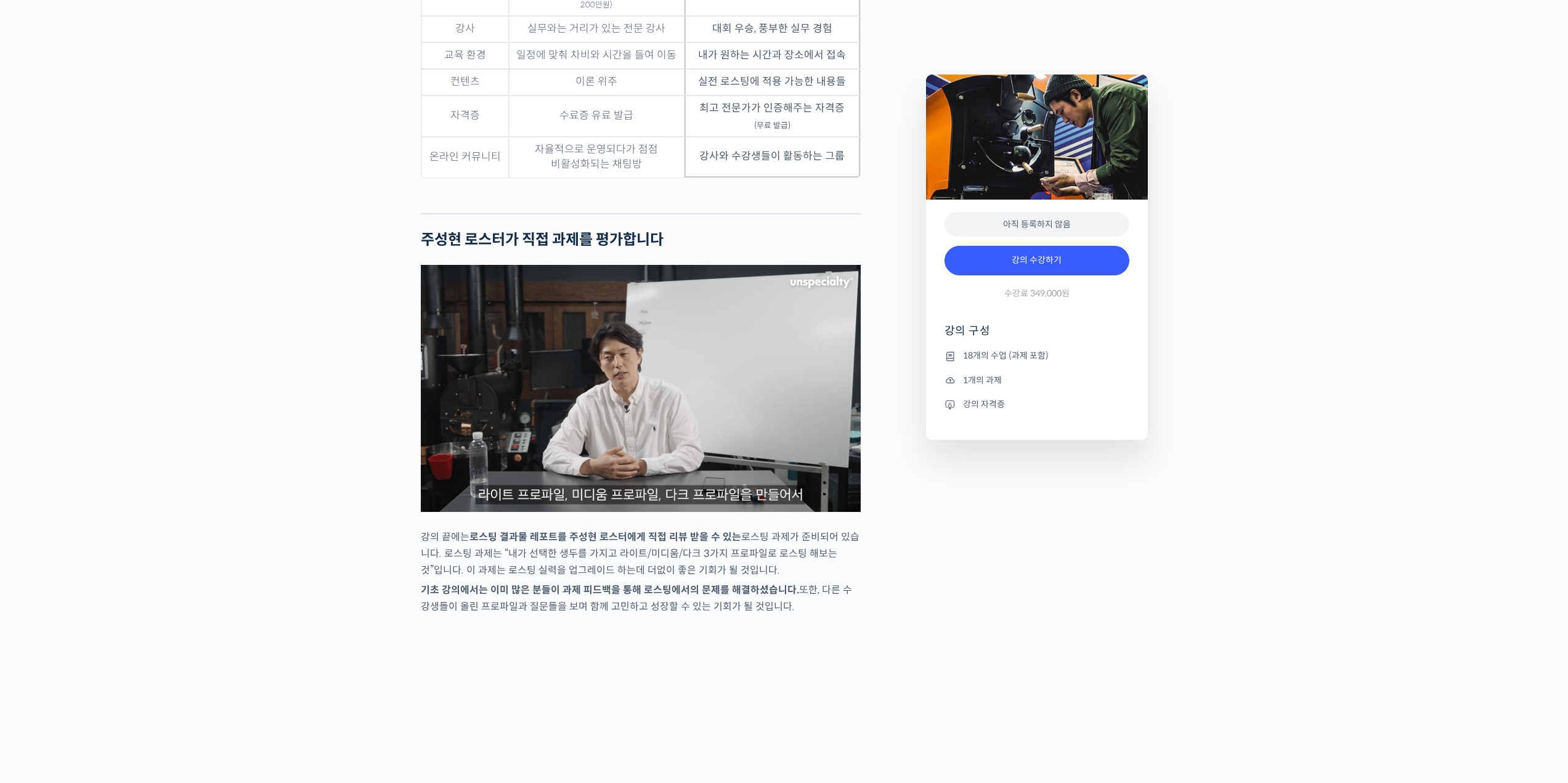 drag, startPoint x: 1196, startPoint y: 237, endPoint x: 1155, endPoint y: 383, distance: 151.6476 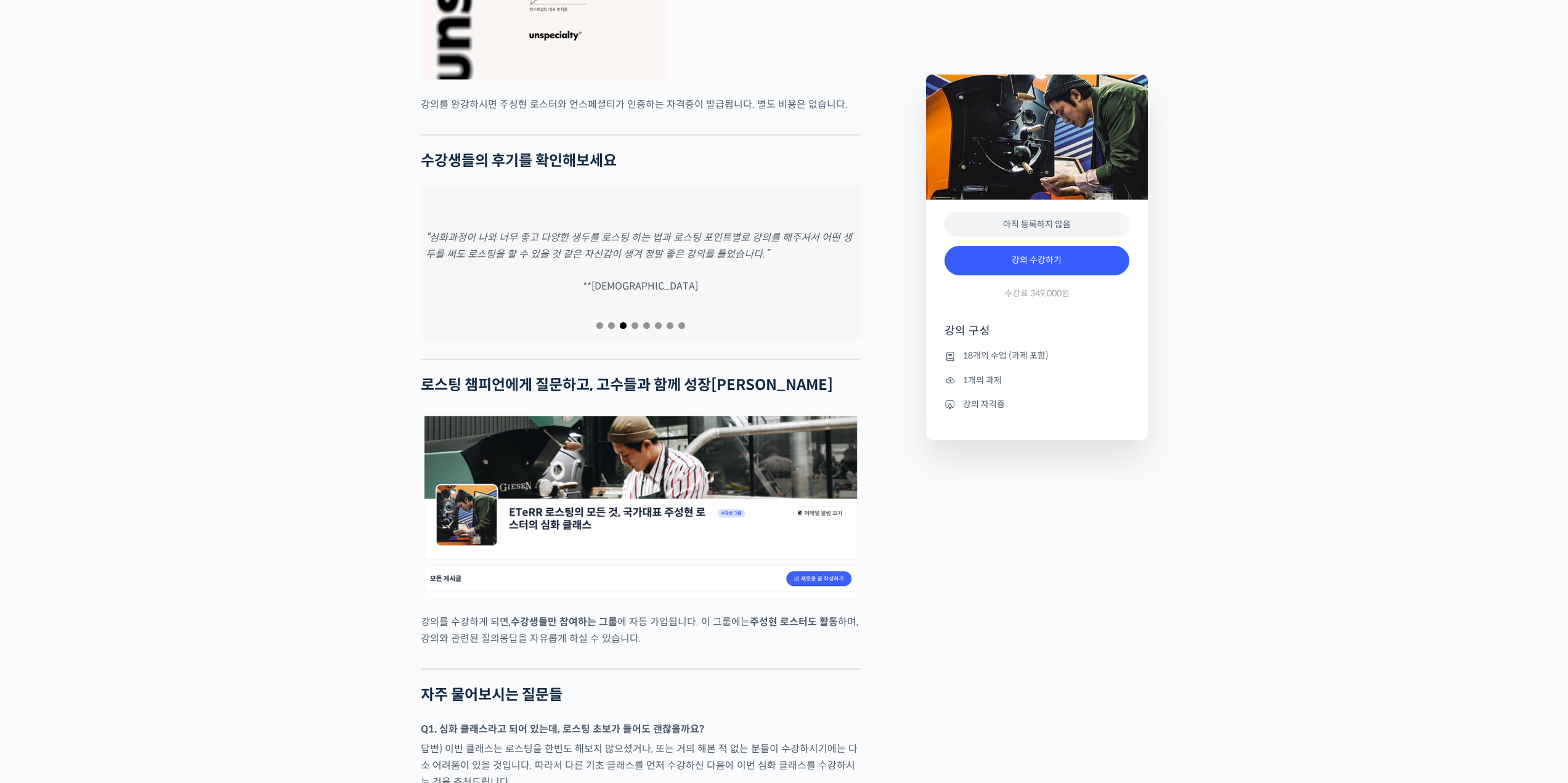 drag, startPoint x: 1158, startPoint y: 279, endPoint x: 1134, endPoint y: 501, distance: 223 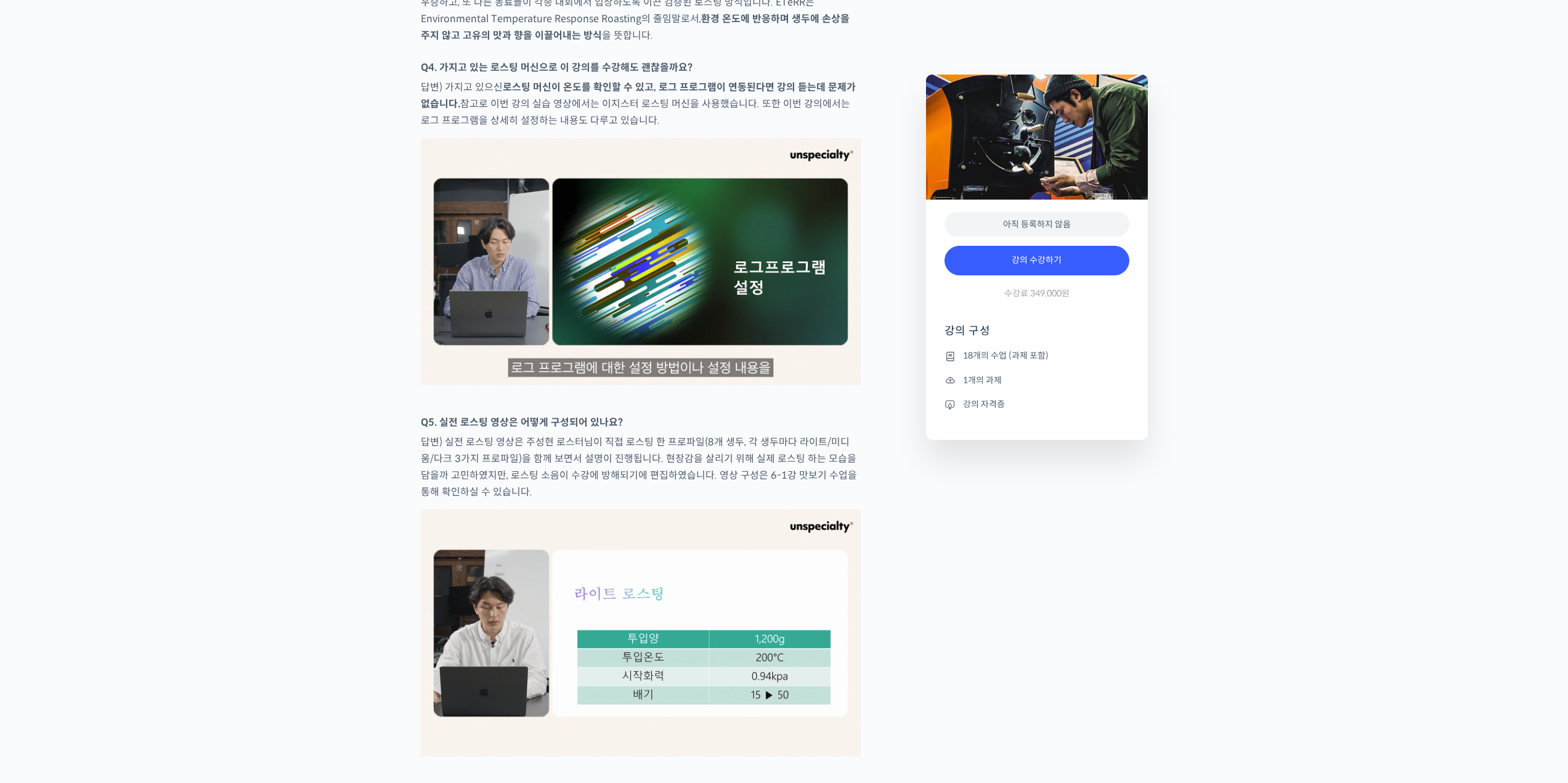 drag, startPoint x: 1119, startPoint y: 320, endPoint x: 1060, endPoint y: 586, distance: 272.46468 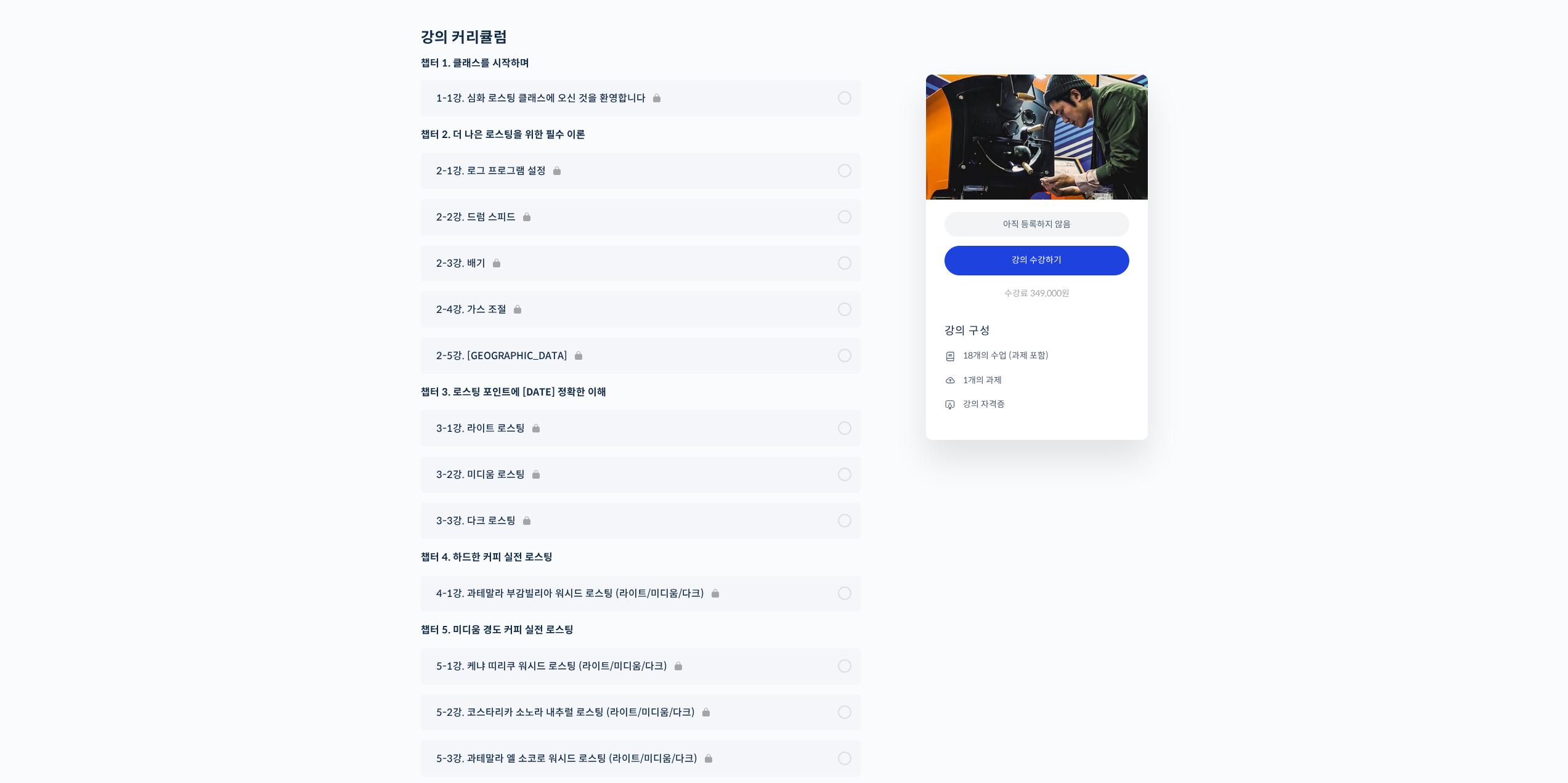 scroll, scrollTop: 6603, scrollLeft: 0, axis: vertical 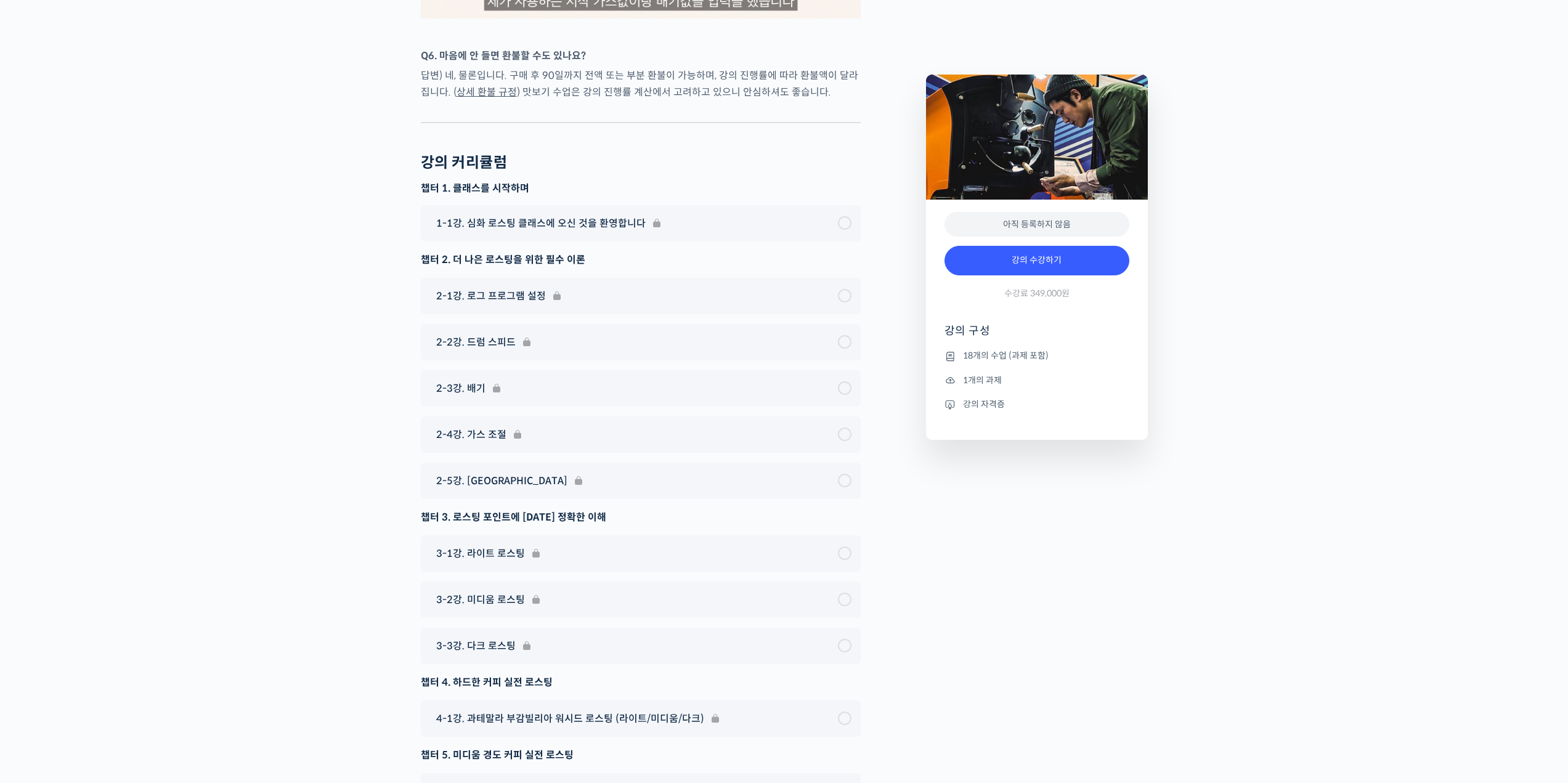click on "ETeRR 로스팅의 모든 것, 국가대표 주성현 로스터의 심화 클래스
강의 상세 내용 확인하기
주성현 로스터를 소개합니다!
<180 커피 로스터스> 본부장
2017 Korea Roasting Championship 우승 🏆
2018 Tisca International Roast Cup 우승 🏆
국가대표 로스터의 실전 로스팅 노하우를 배워보세요
YouTube <안스타> 채널 출연 영상
맛보기 수업을 확인해보세요
맛보기 수업 “6-1강. 코스타리카 후안니요 내추럴 로스팅”
심화 클래스 소개
지난 클래스
이런 분들이 들으시면 좋습니다
." at bounding box center [784, -2426] 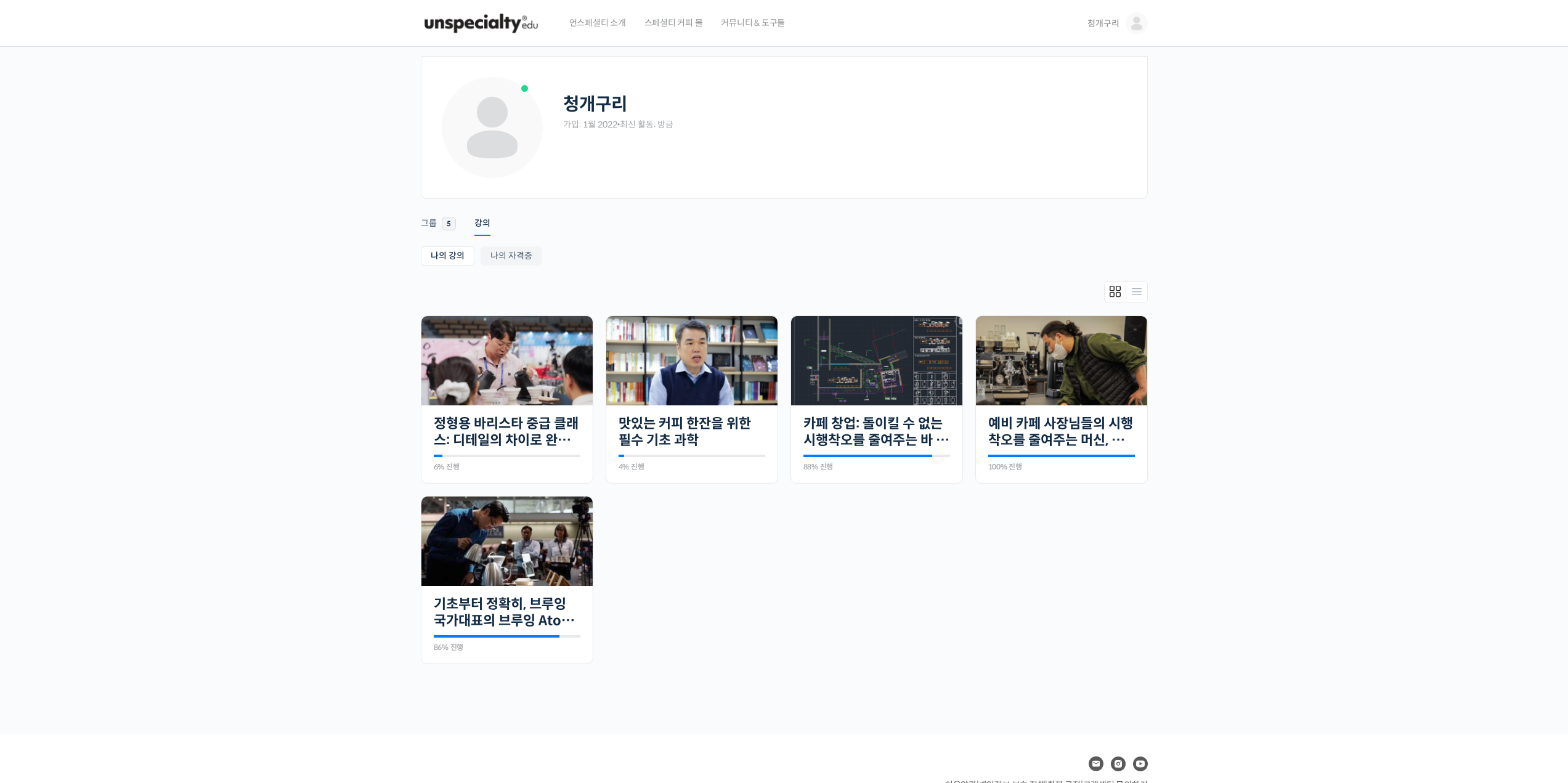 scroll, scrollTop: 0, scrollLeft: 0, axis: both 